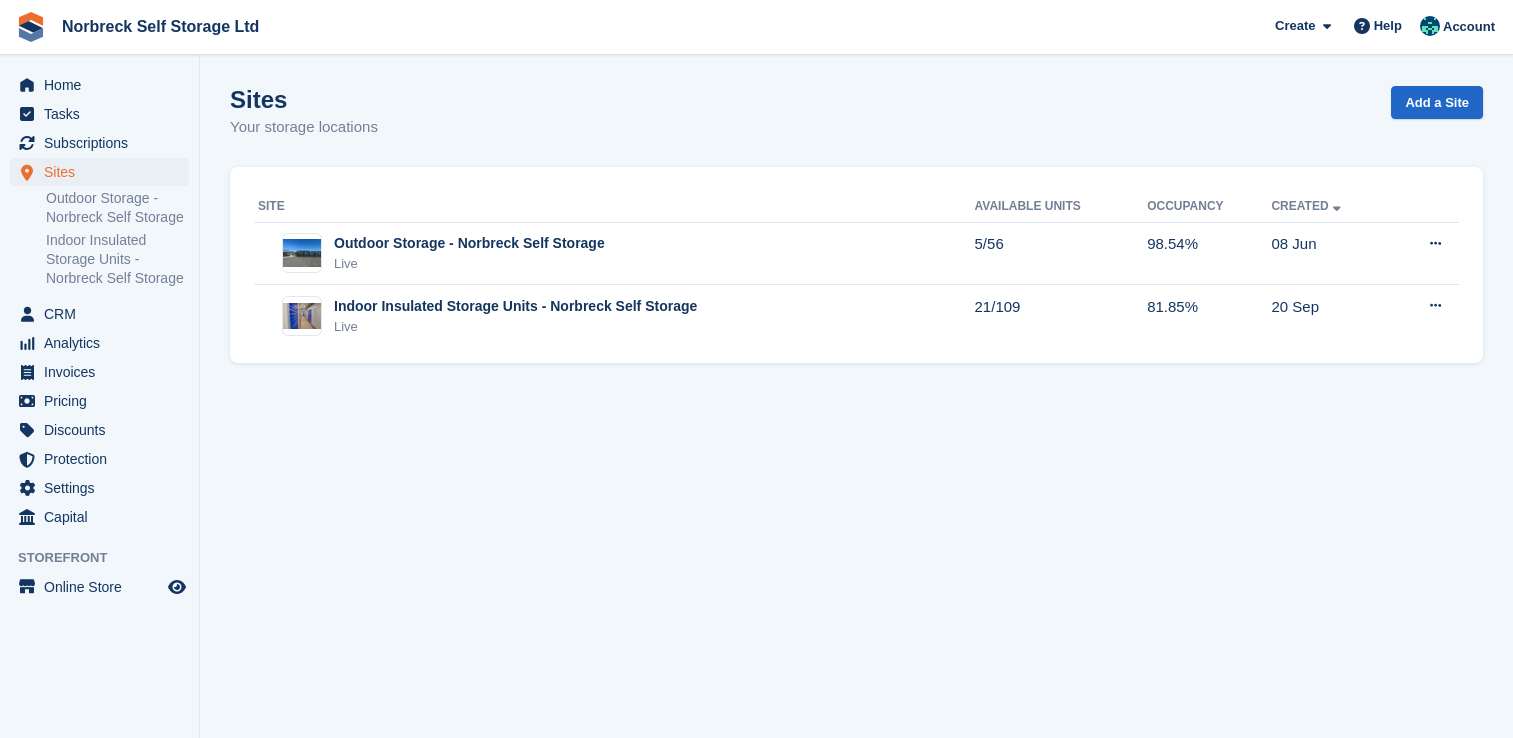 scroll, scrollTop: 0, scrollLeft: 0, axis: both 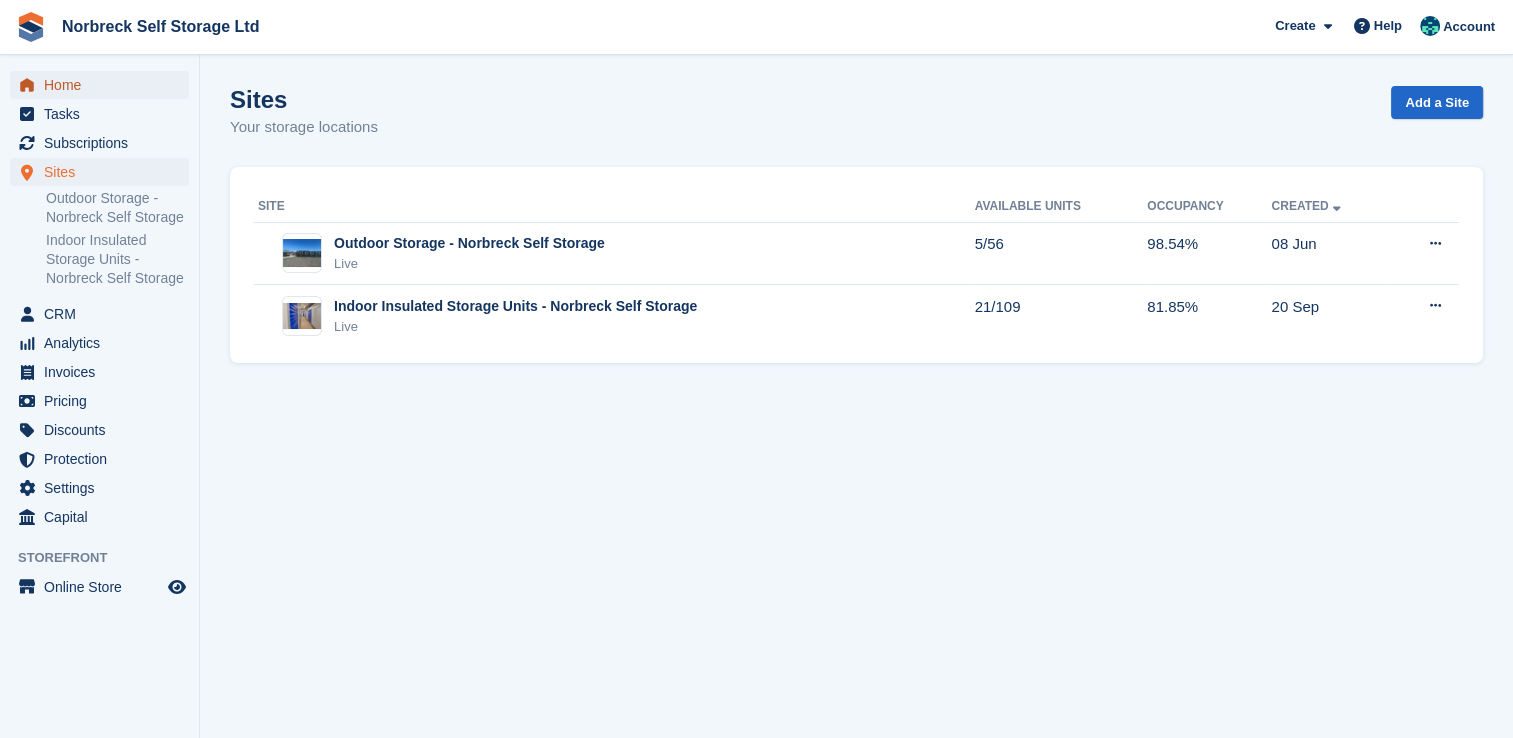 click on "Home" at bounding box center (104, 85) 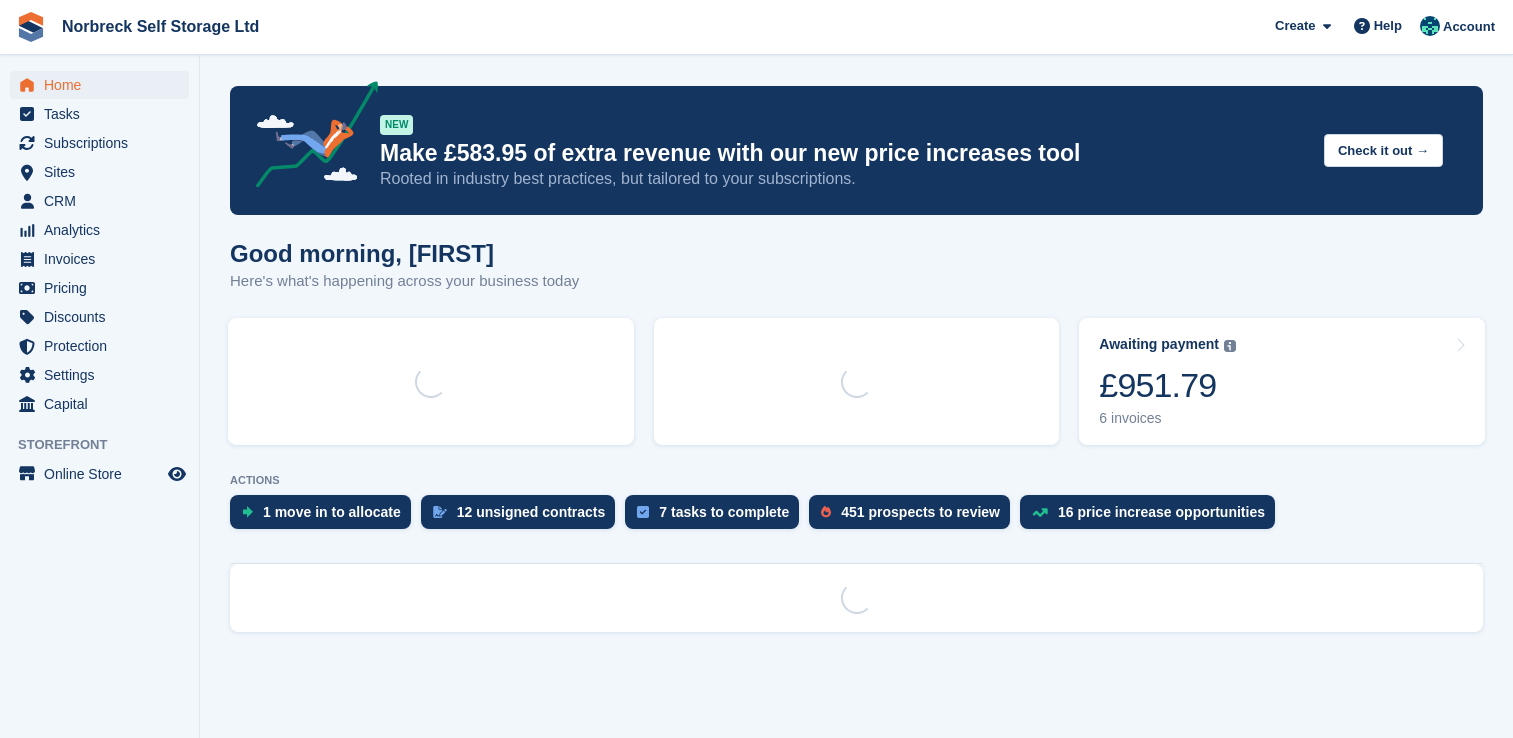 scroll, scrollTop: 0, scrollLeft: 0, axis: both 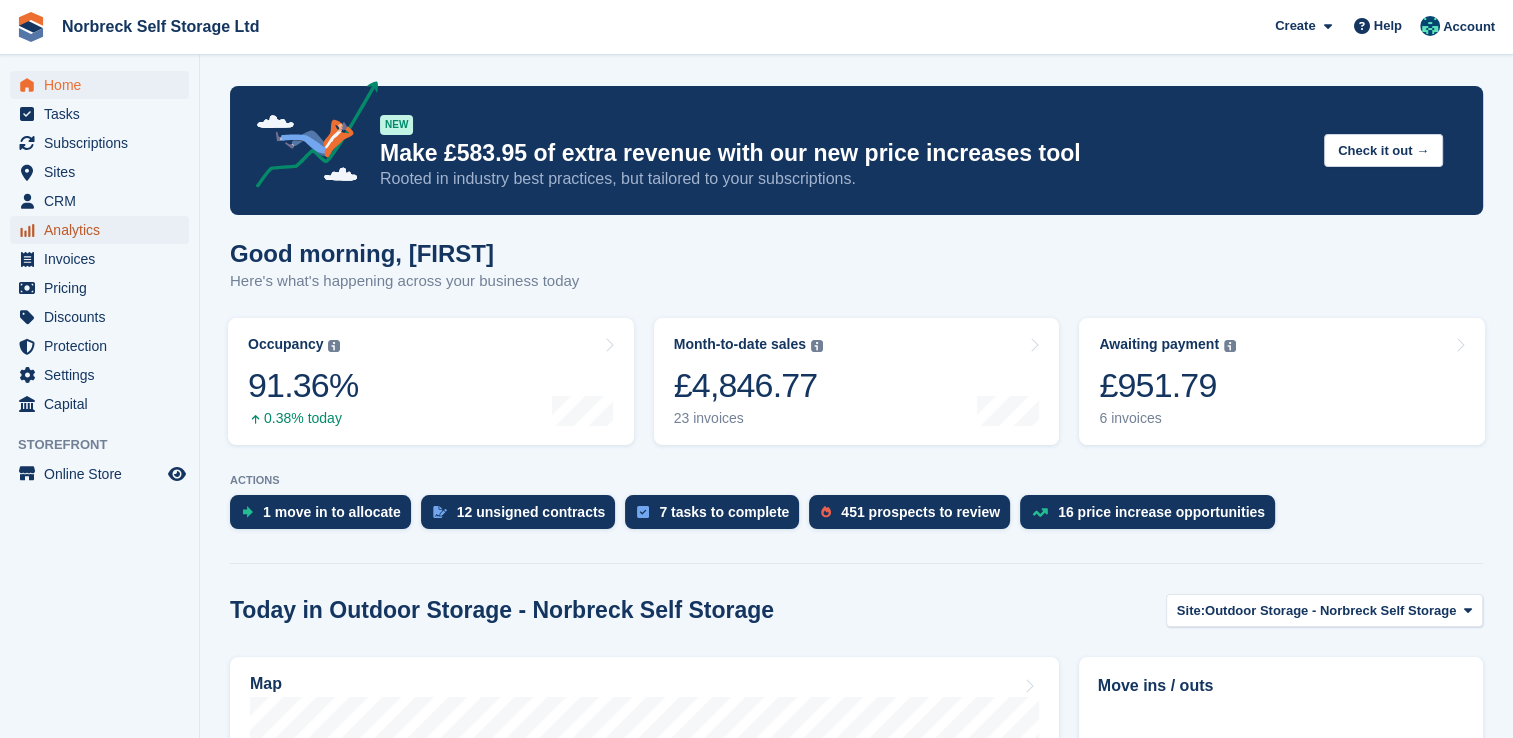 click on "Analytics" at bounding box center [104, 230] 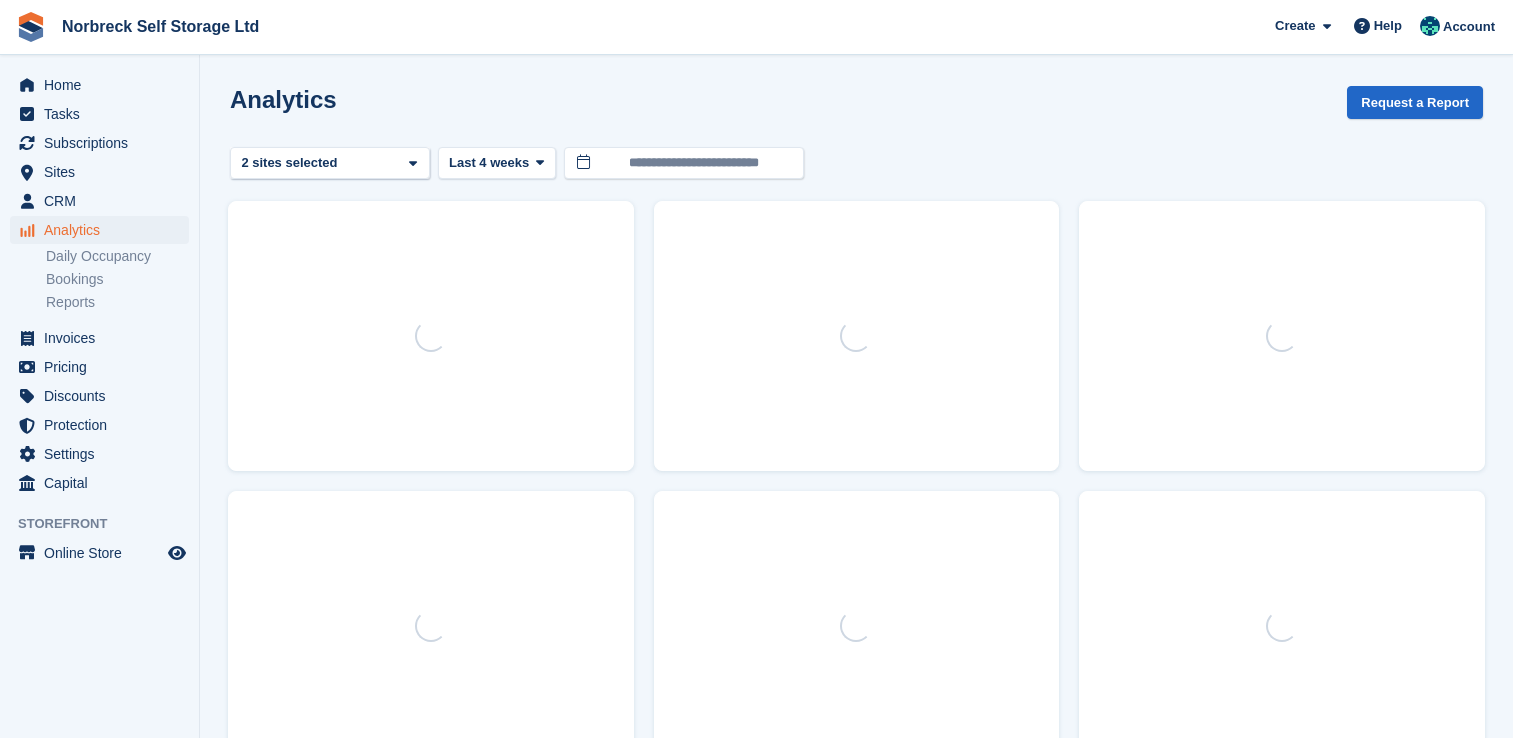 scroll, scrollTop: 0, scrollLeft: 0, axis: both 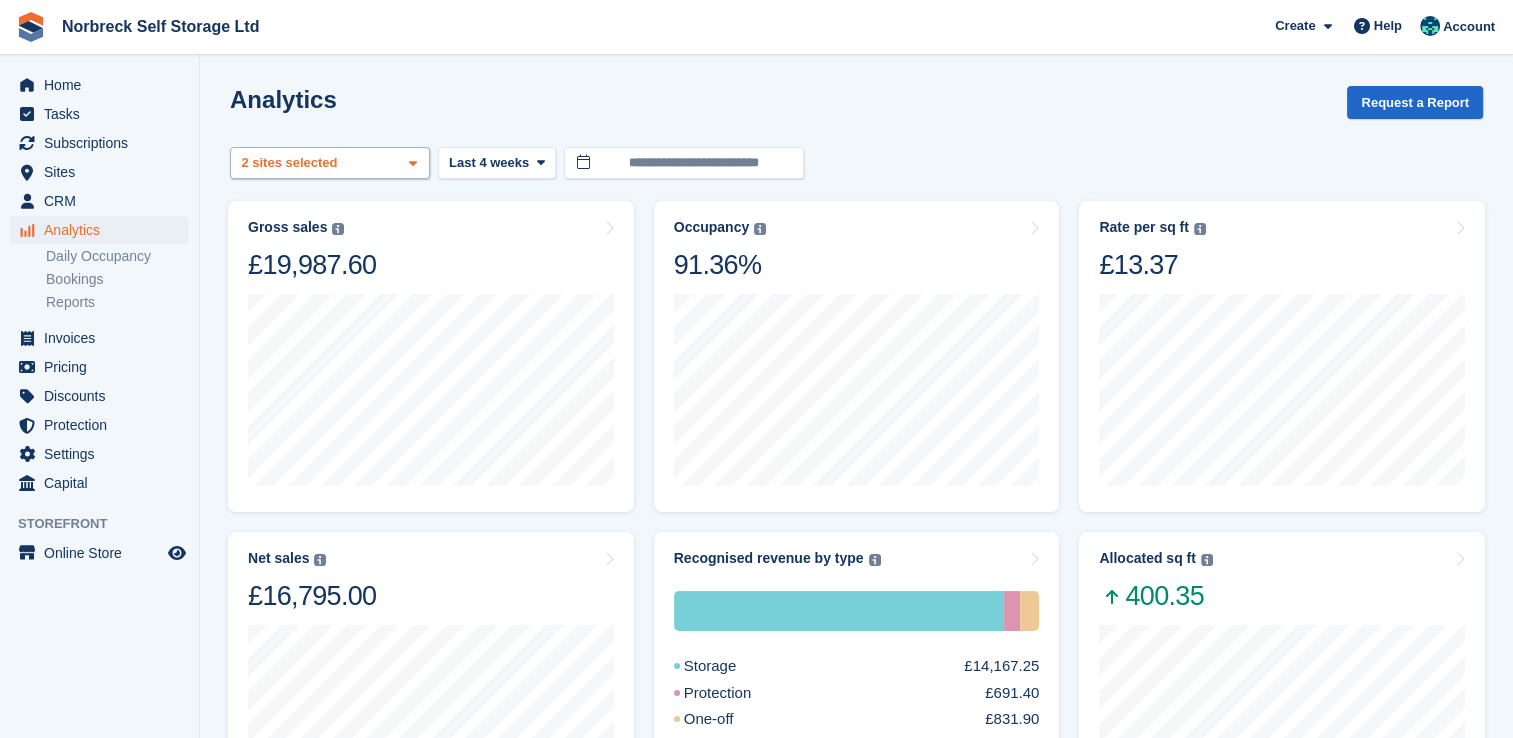 click at bounding box center (413, 163) 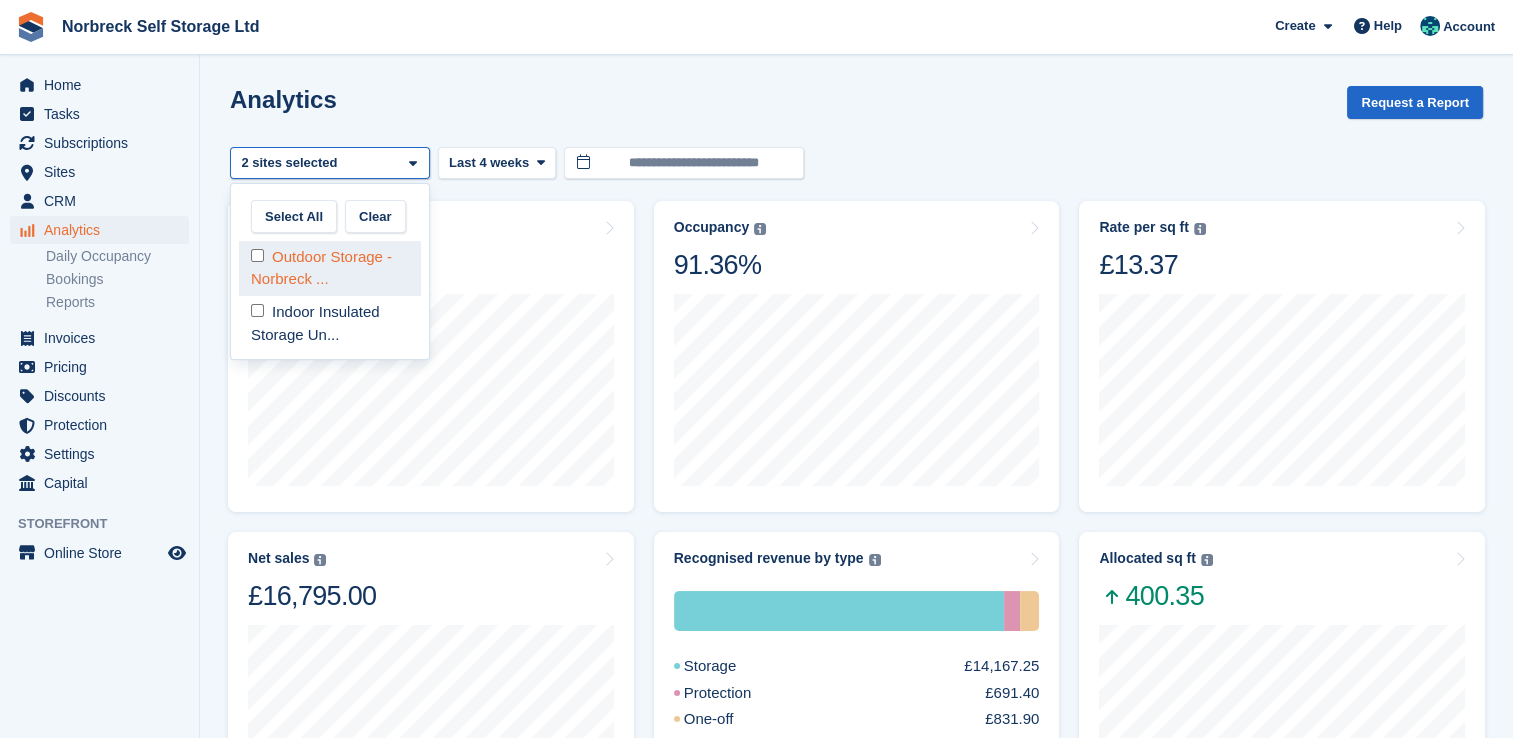 click on "Outdoor Storage - Norbreck ..." at bounding box center (330, 268) 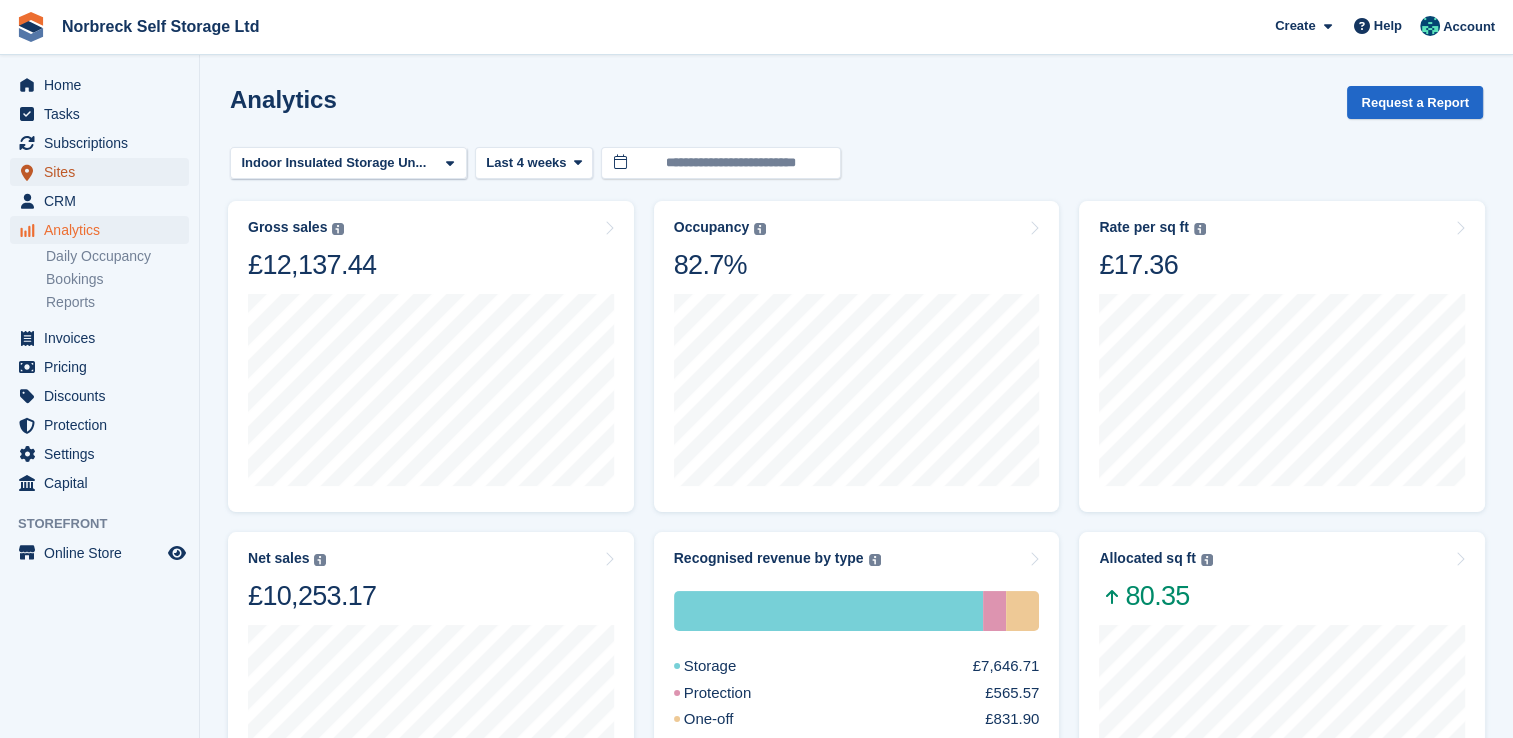 click on "Sites" at bounding box center (104, 172) 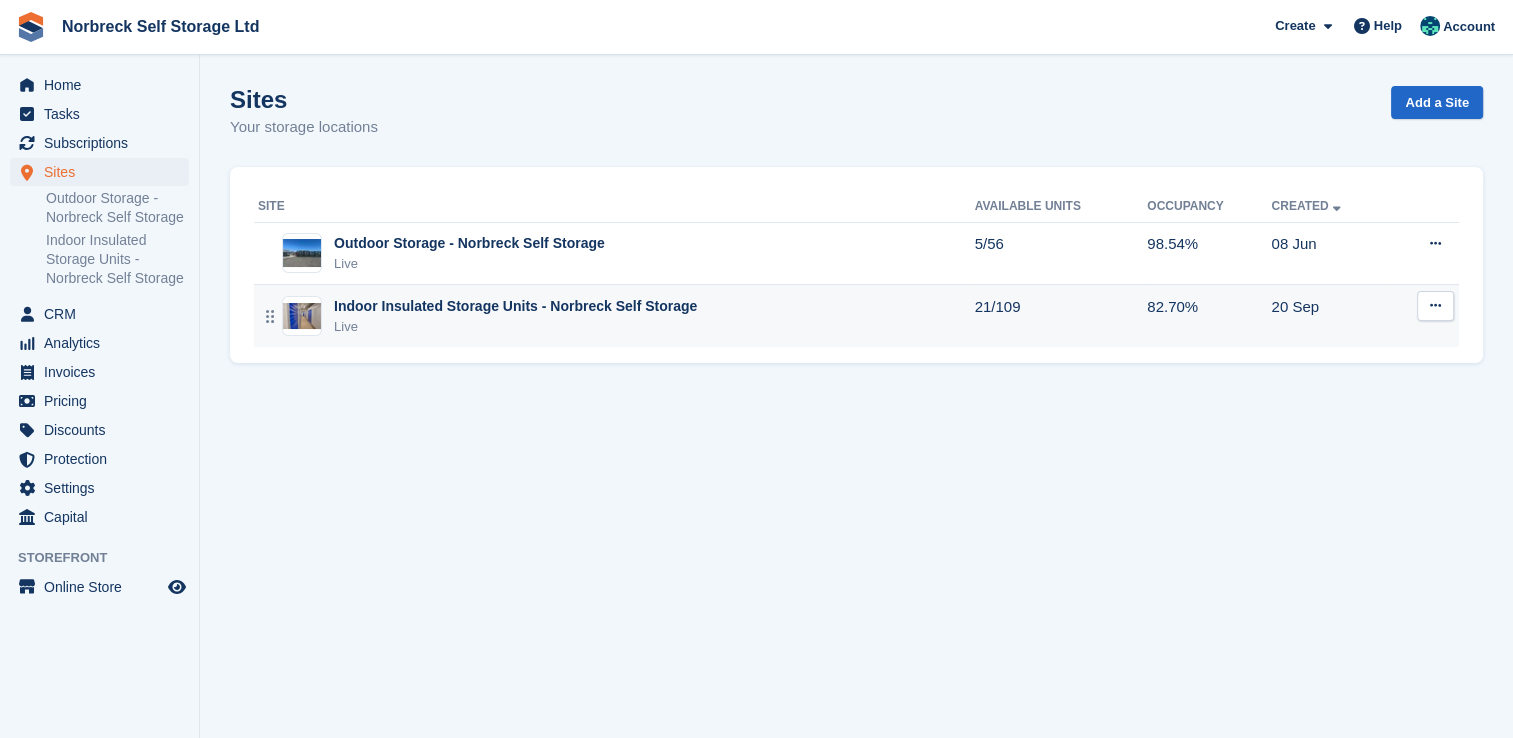 click on "Live" at bounding box center (515, 327) 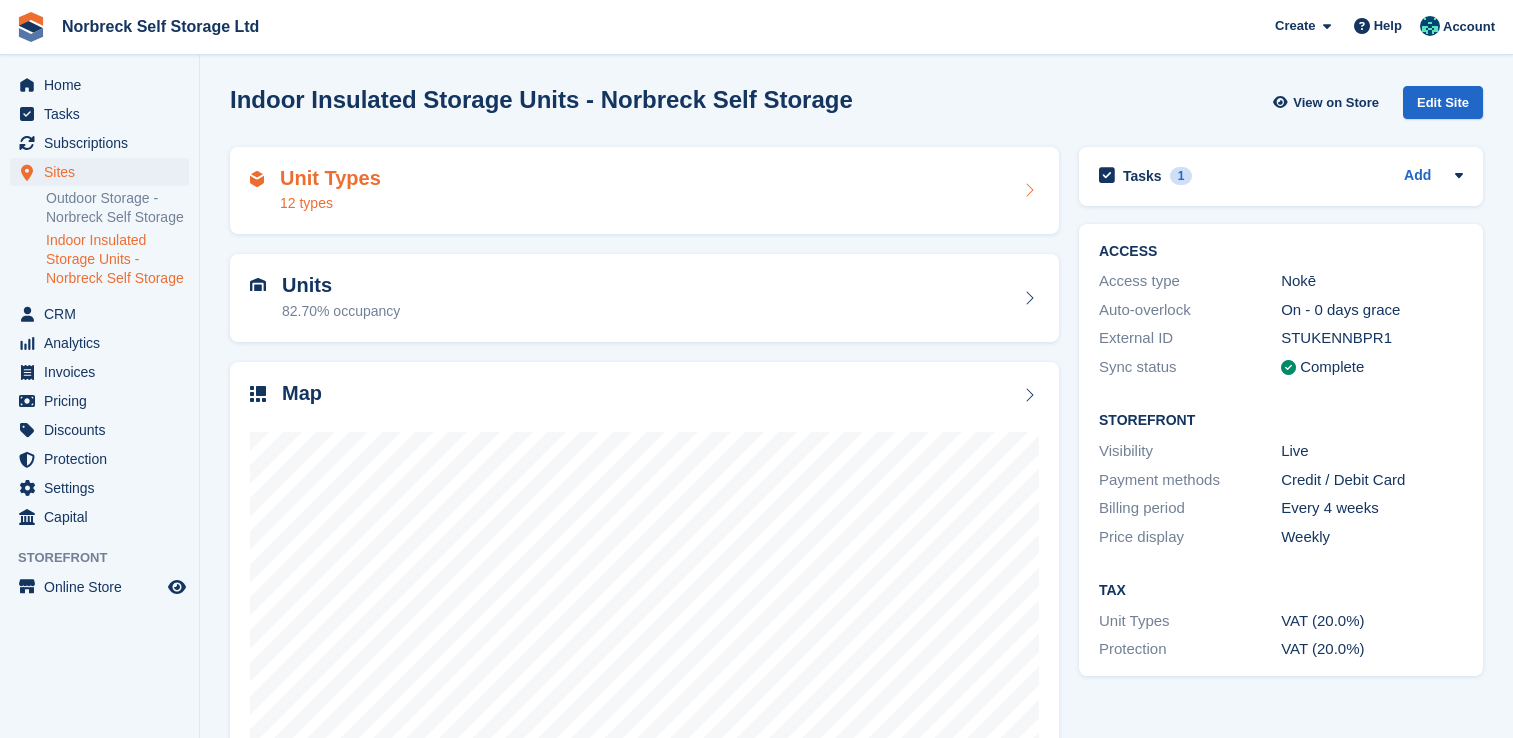 scroll, scrollTop: 0, scrollLeft: 0, axis: both 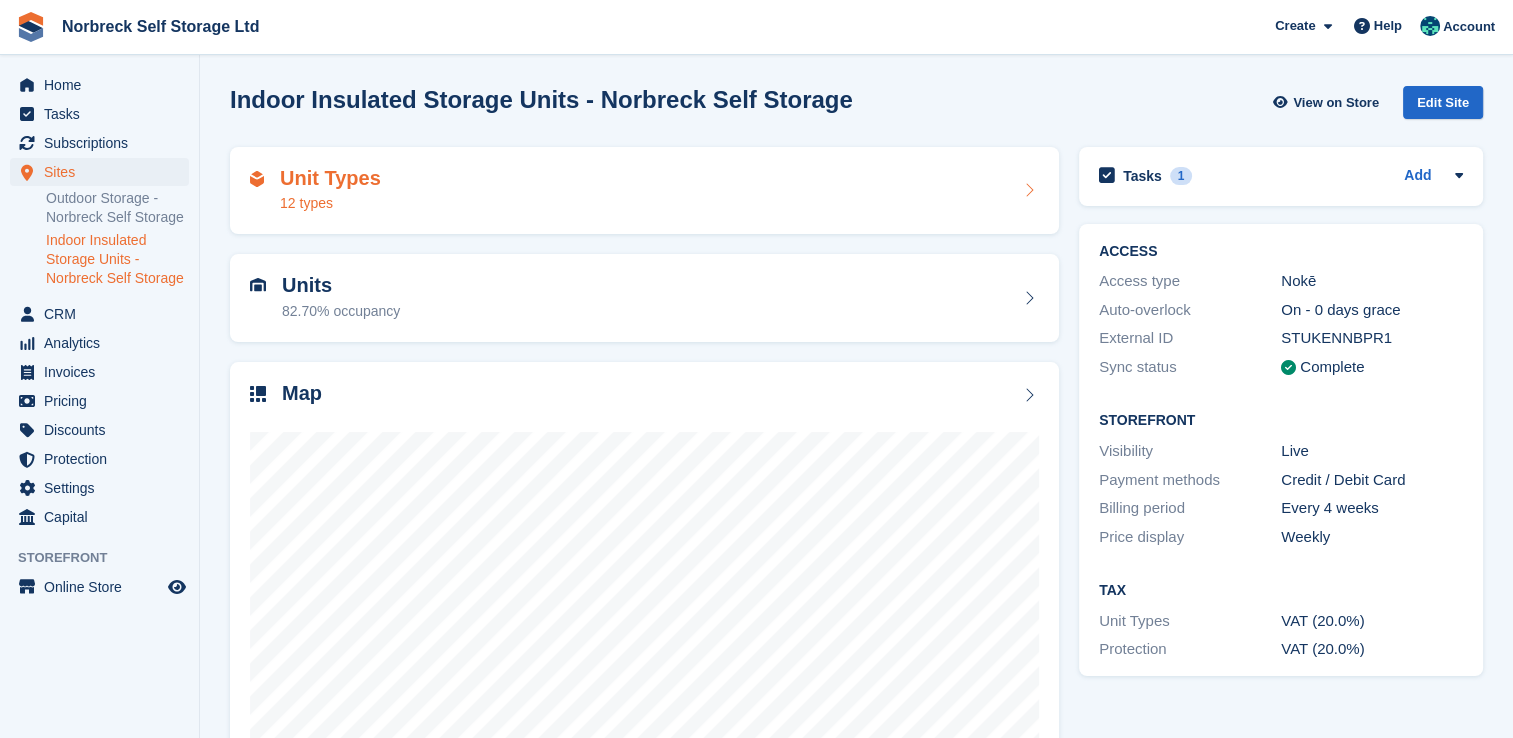 click on "12 types" at bounding box center (330, 203) 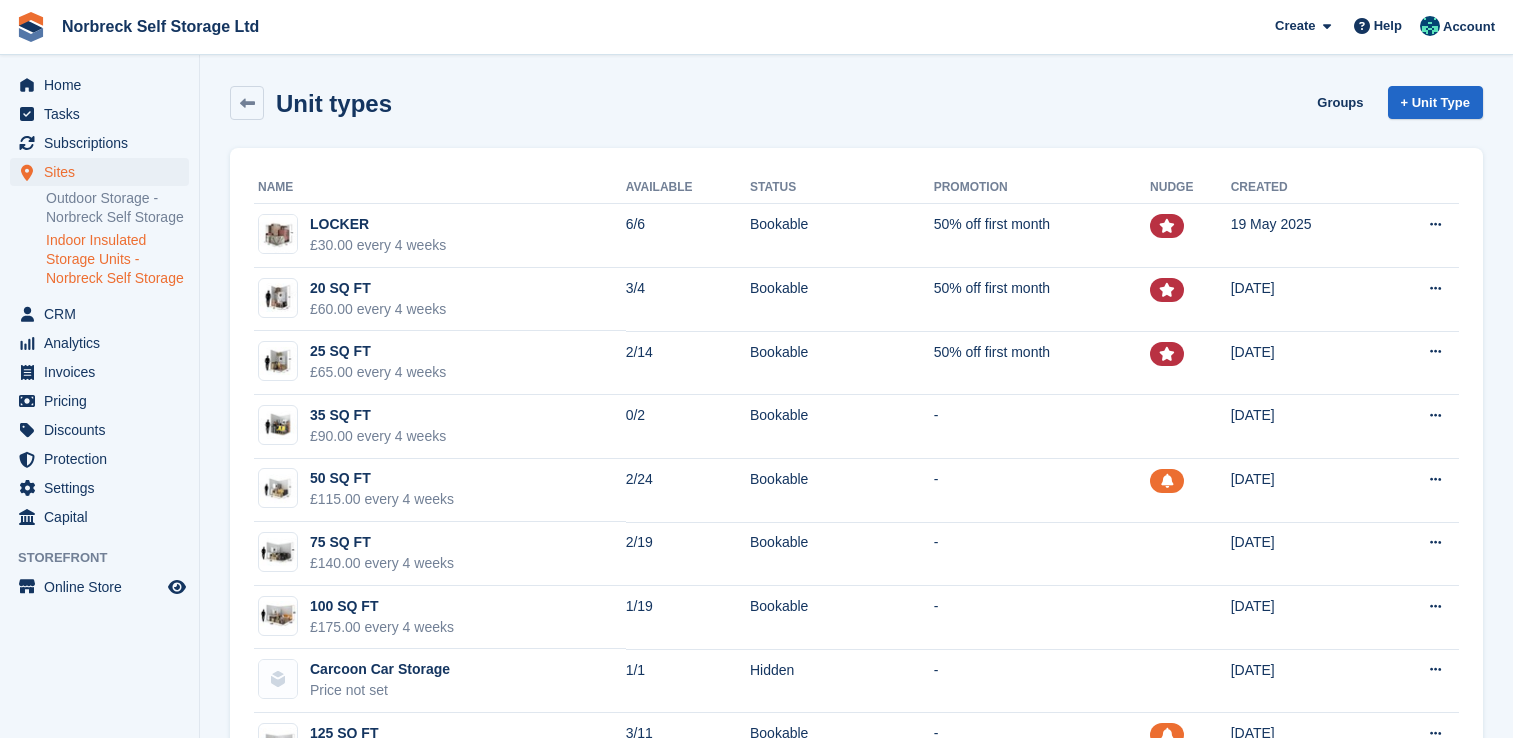 scroll, scrollTop: 0, scrollLeft: 0, axis: both 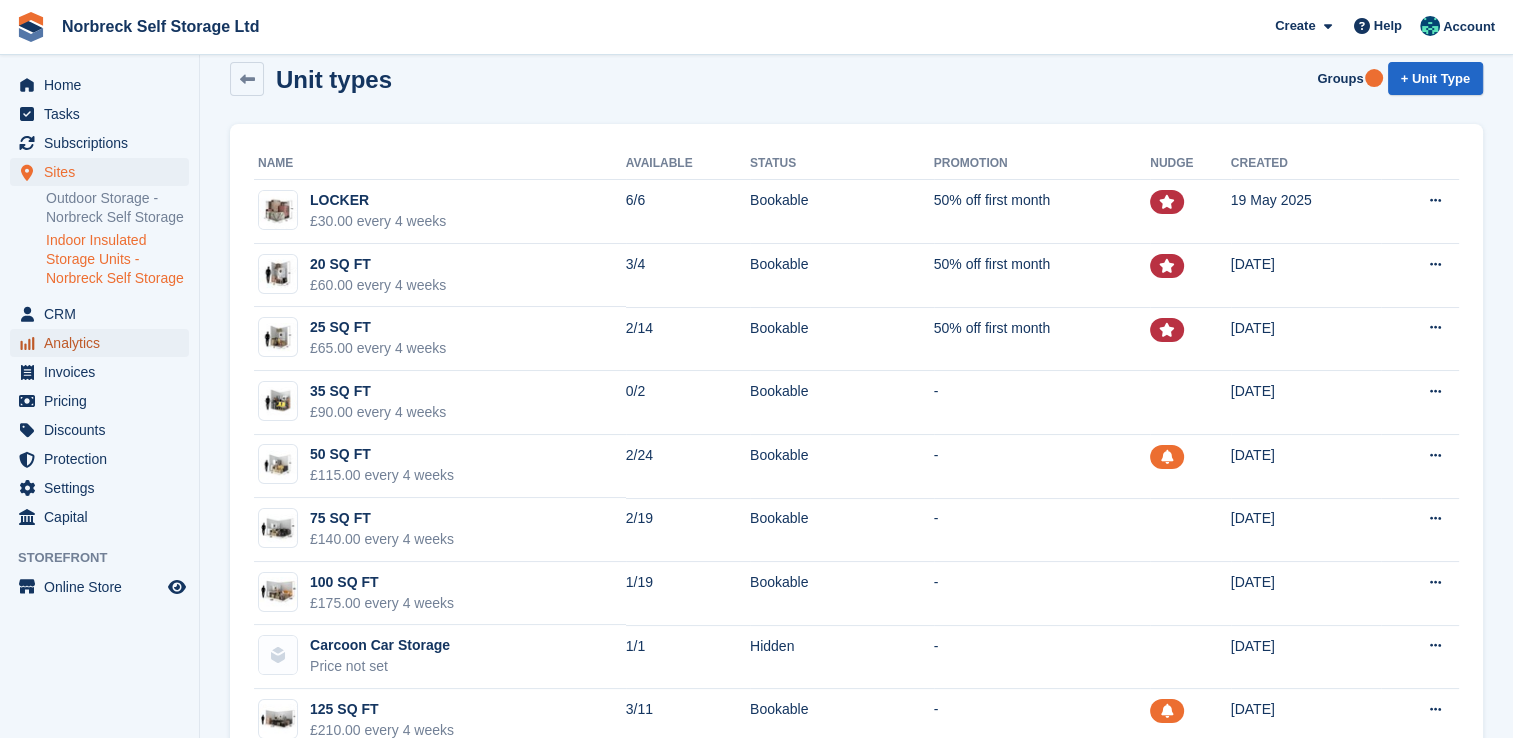 click on "Analytics" at bounding box center (104, 343) 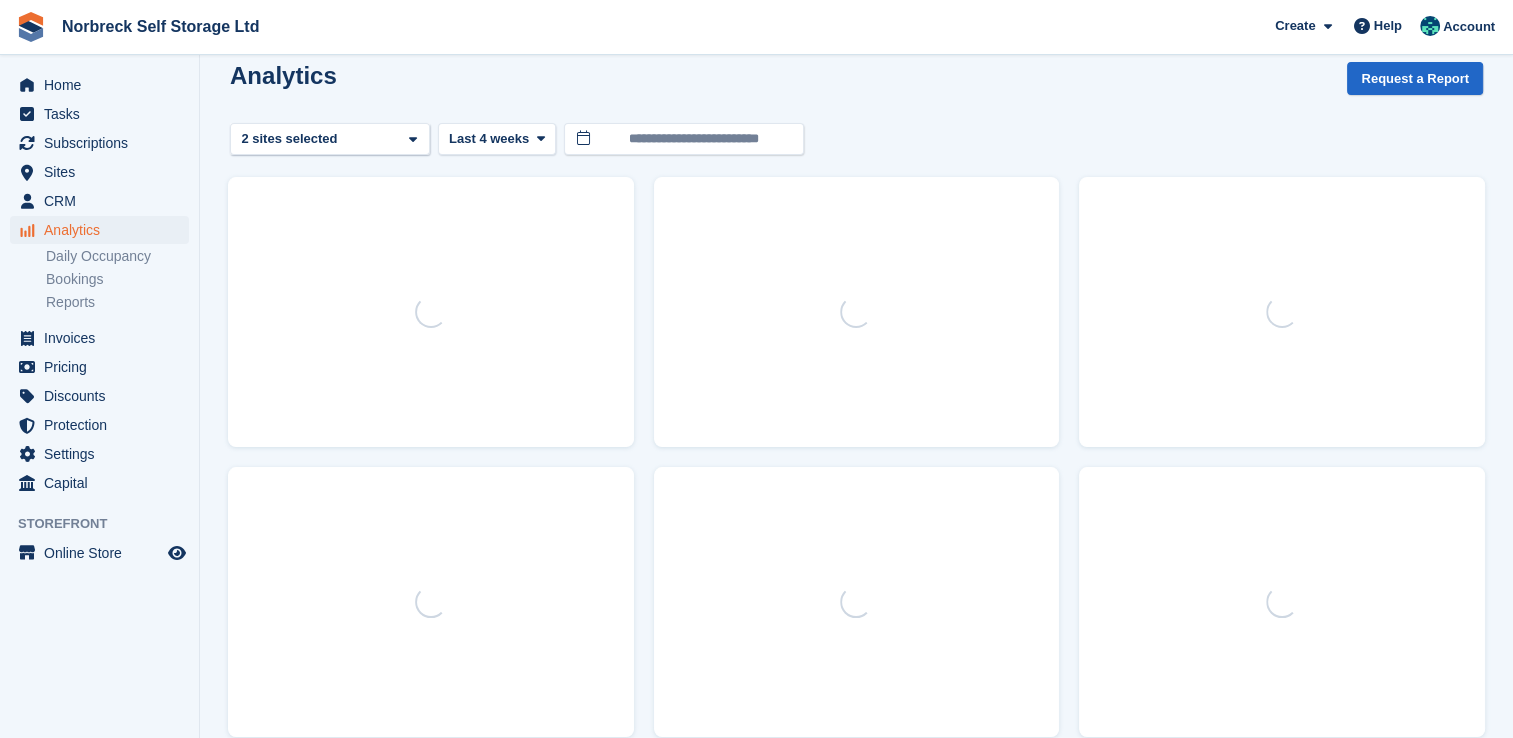 scroll, scrollTop: 0, scrollLeft: 0, axis: both 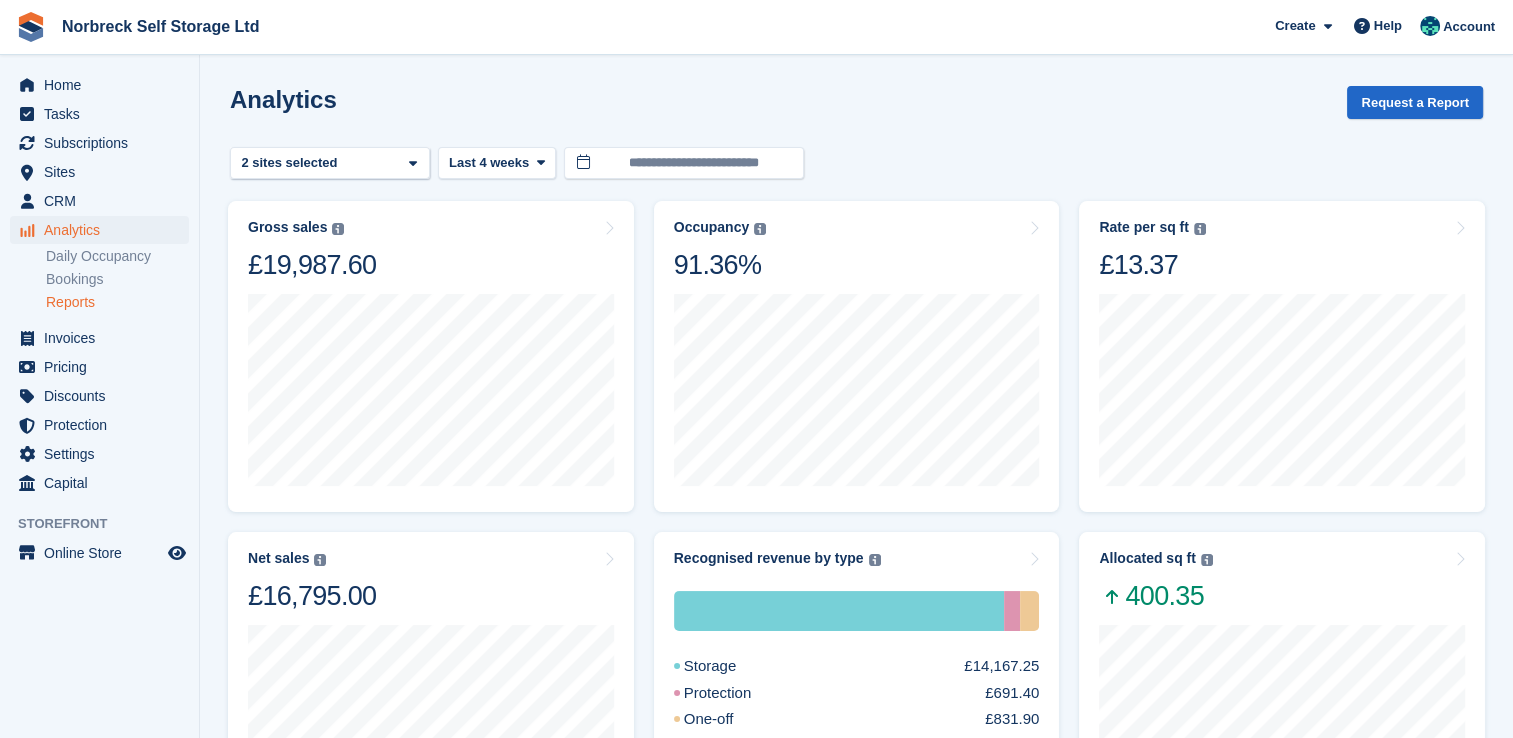 click on "Reports" at bounding box center (117, 302) 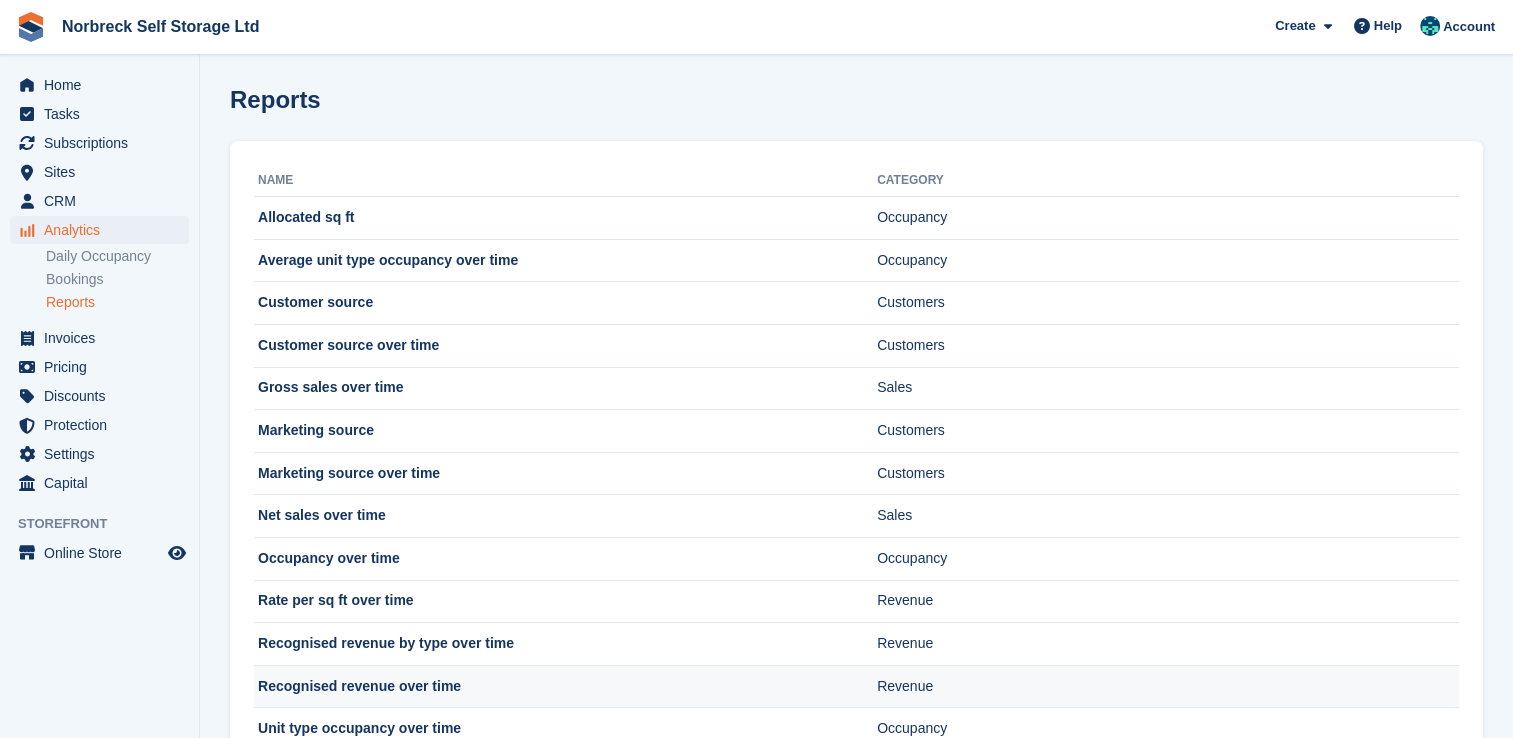 click on "Recognised revenue over time" at bounding box center [565, 686] 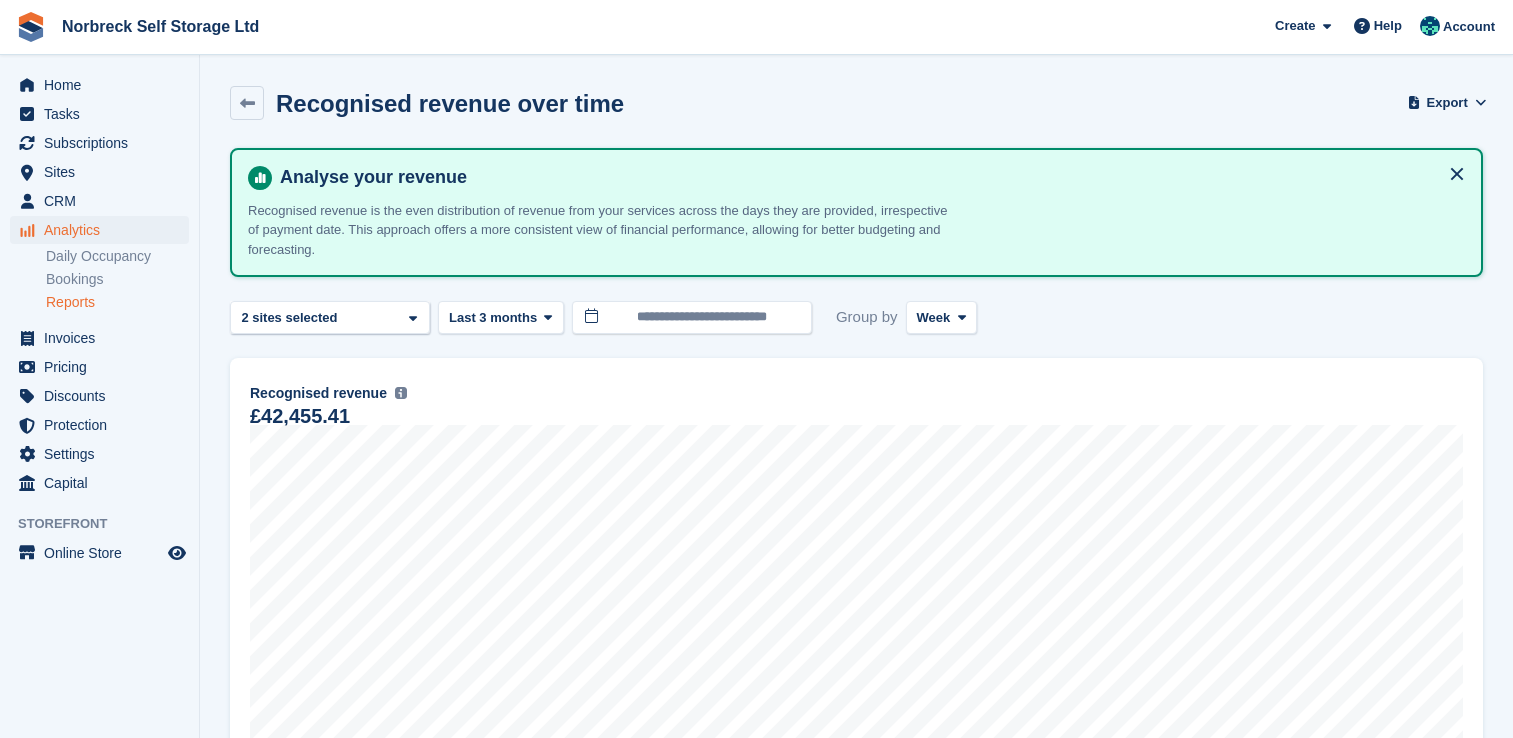 scroll, scrollTop: 0, scrollLeft: 0, axis: both 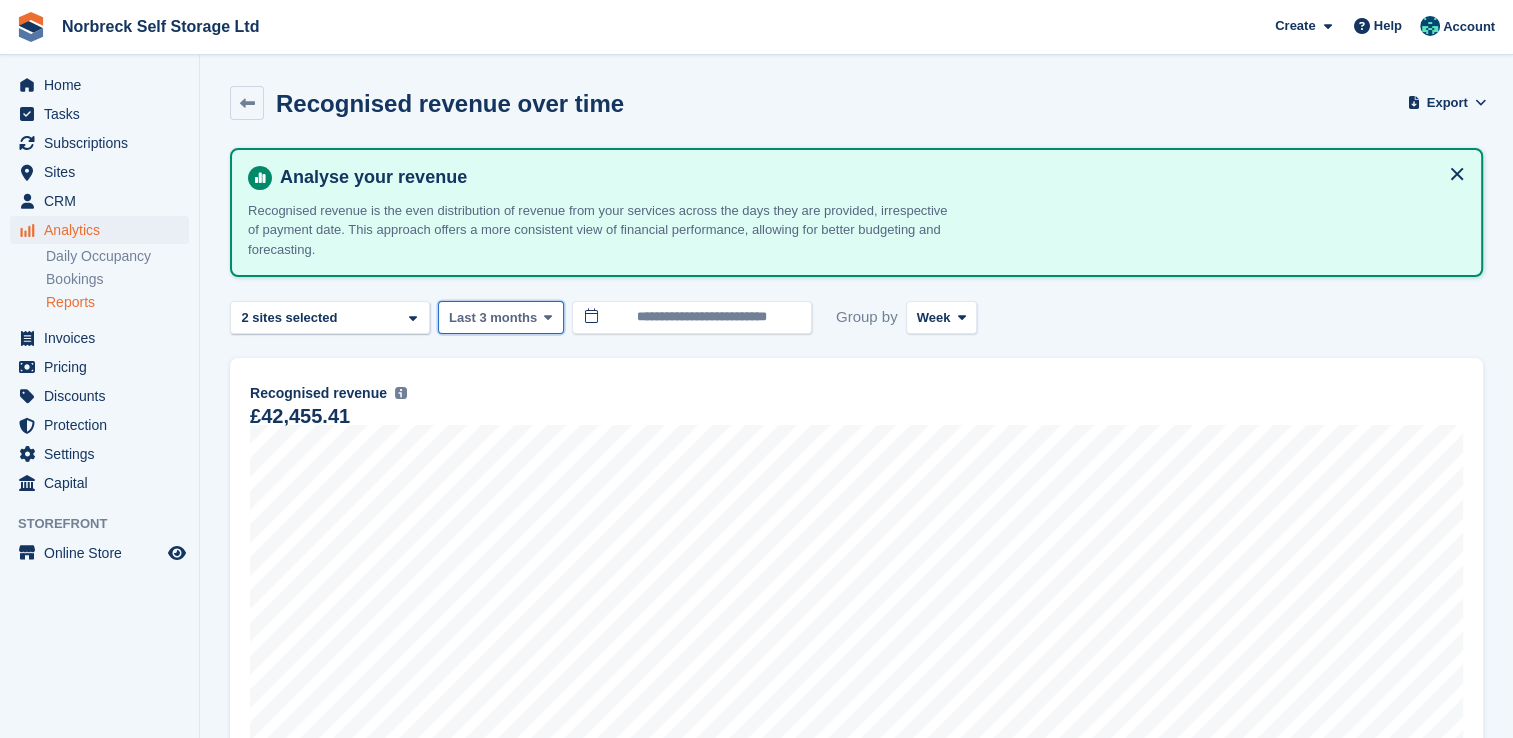 click on "Last 3 months" at bounding box center [501, 317] 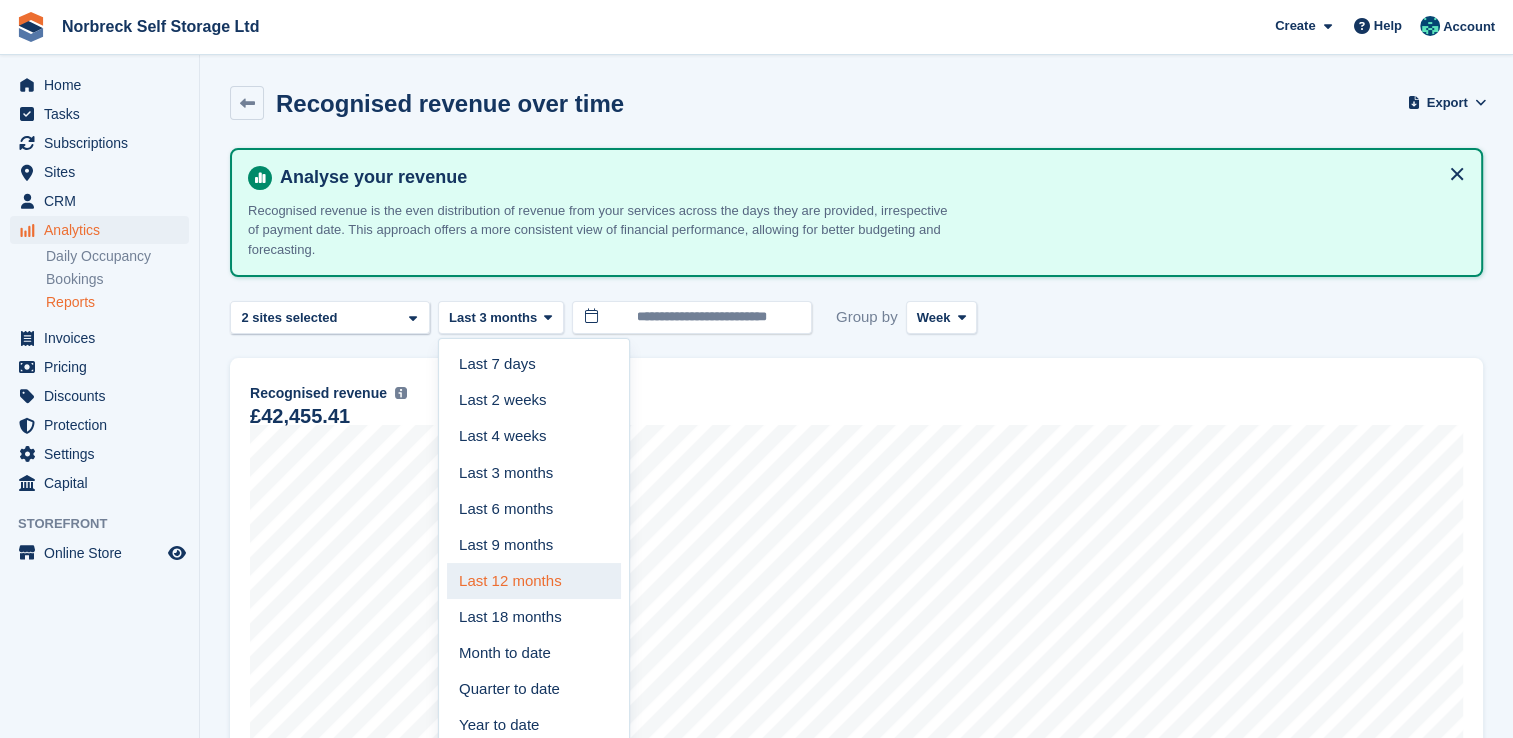 click on "Last 12 months" at bounding box center [534, 581] 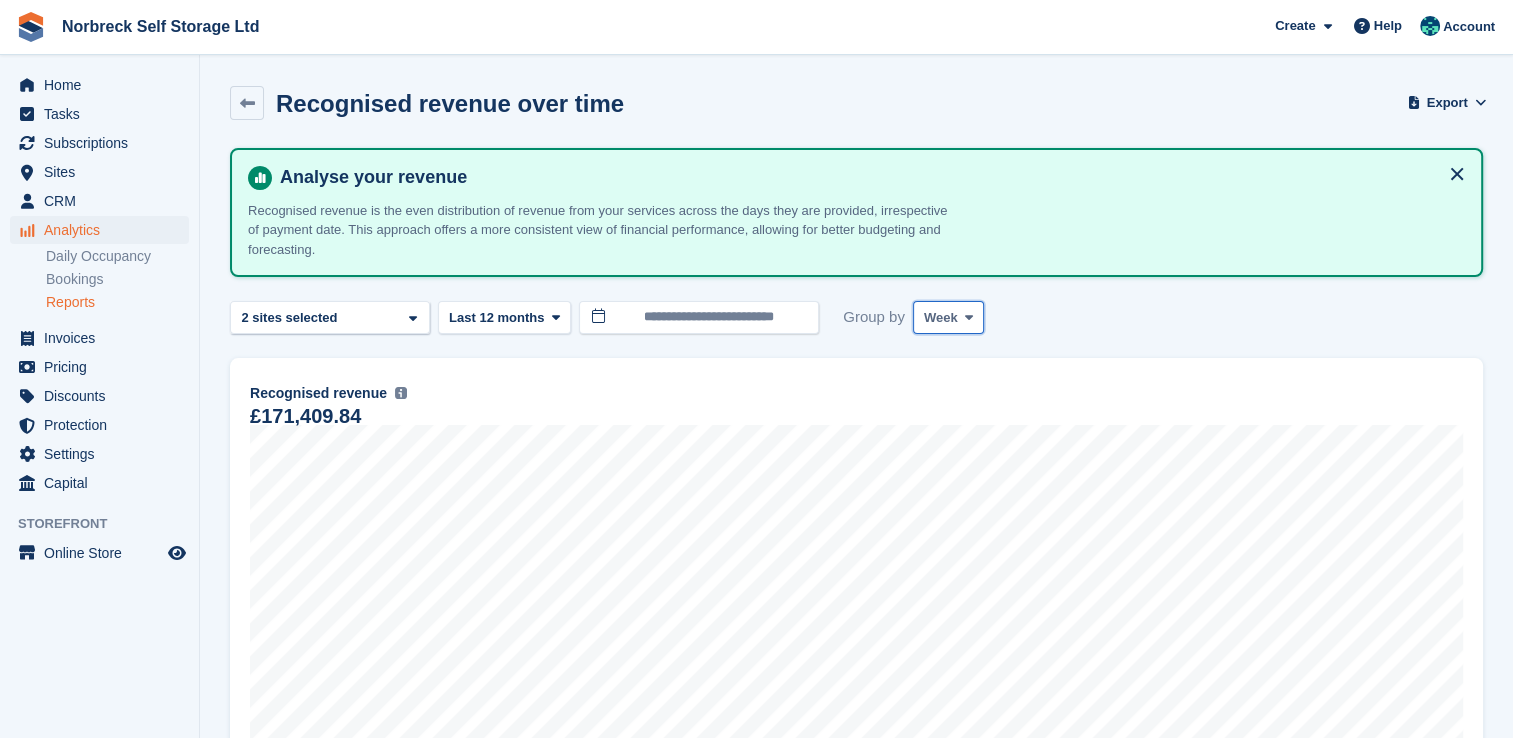 click at bounding box center [969, 317] 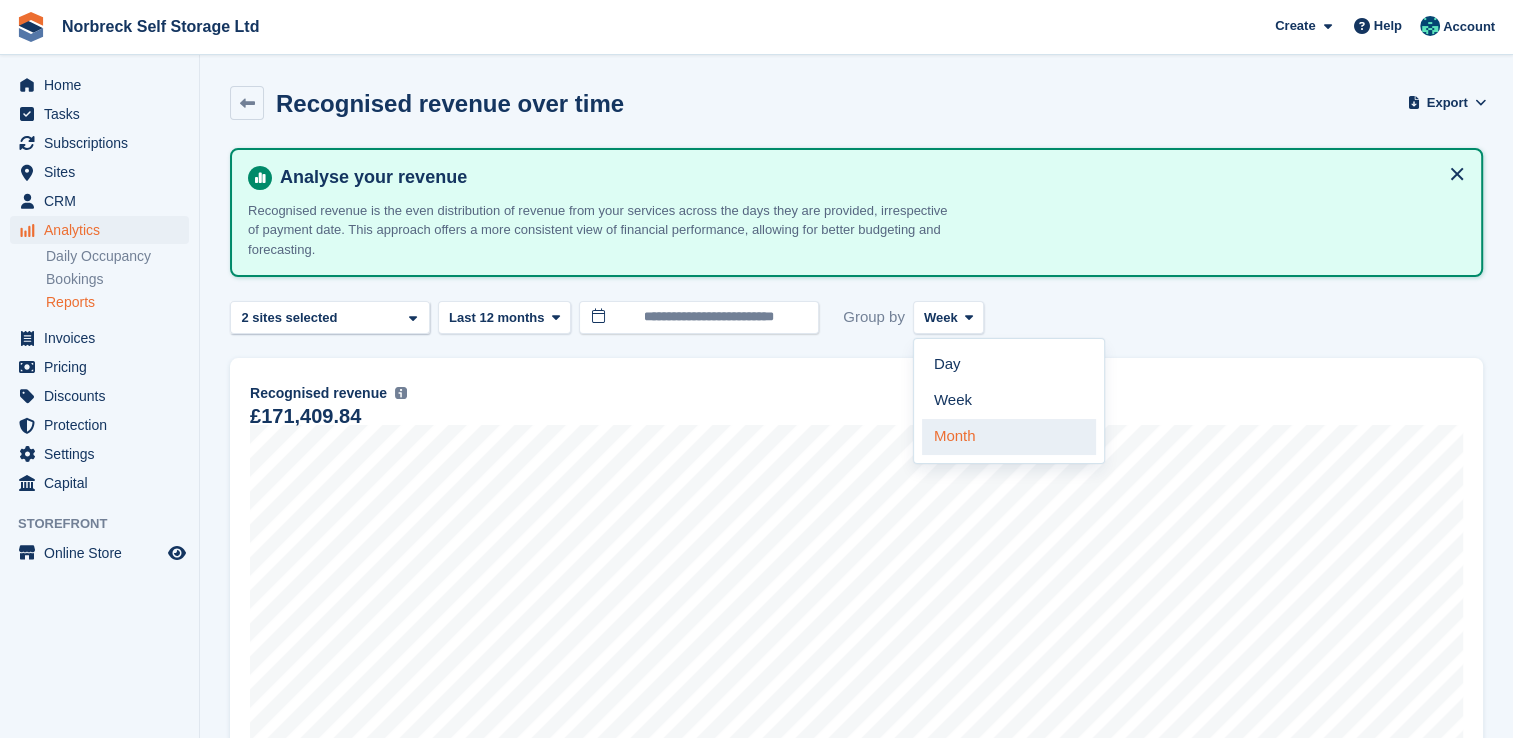 click on "Month" at bounding box center (1009, 437) 